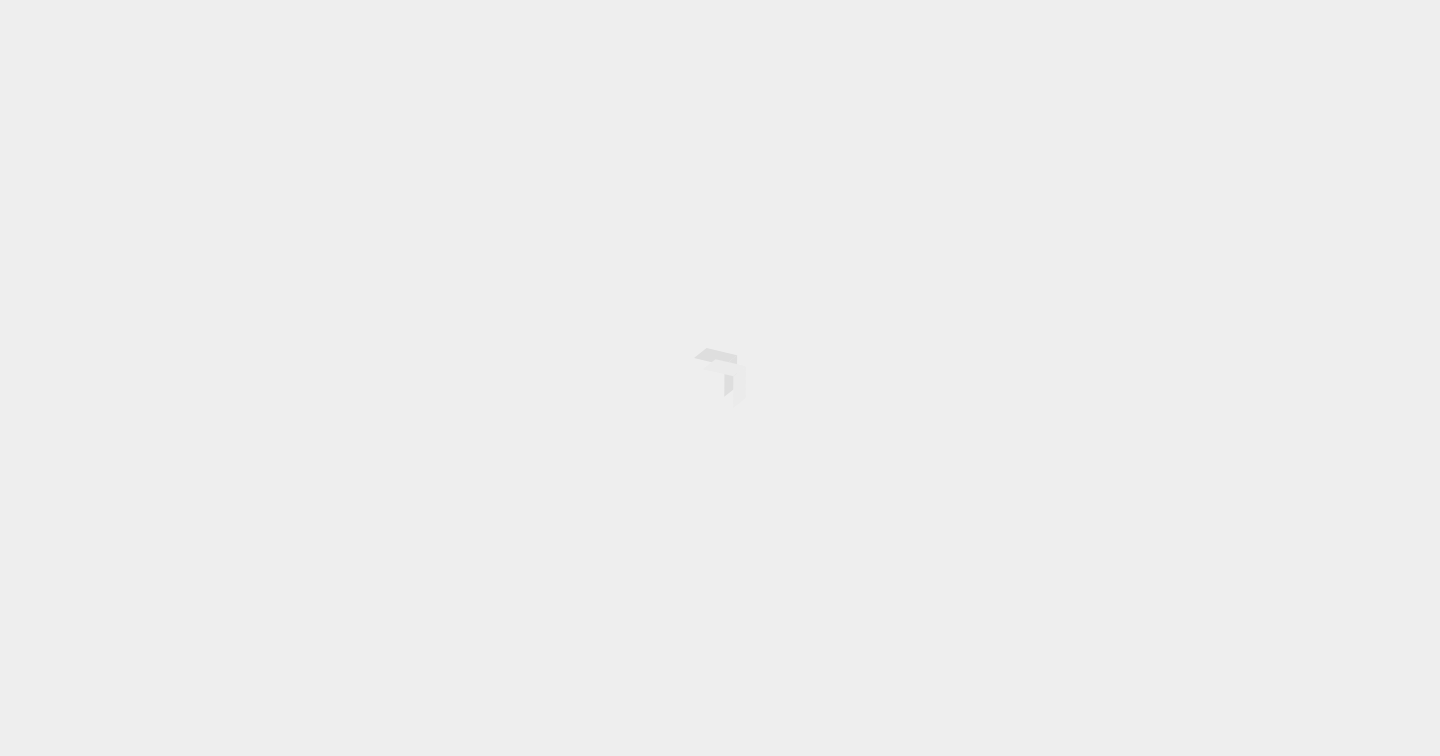 scroll, scrollTop: 0, scrollLeft: 0, axis: both 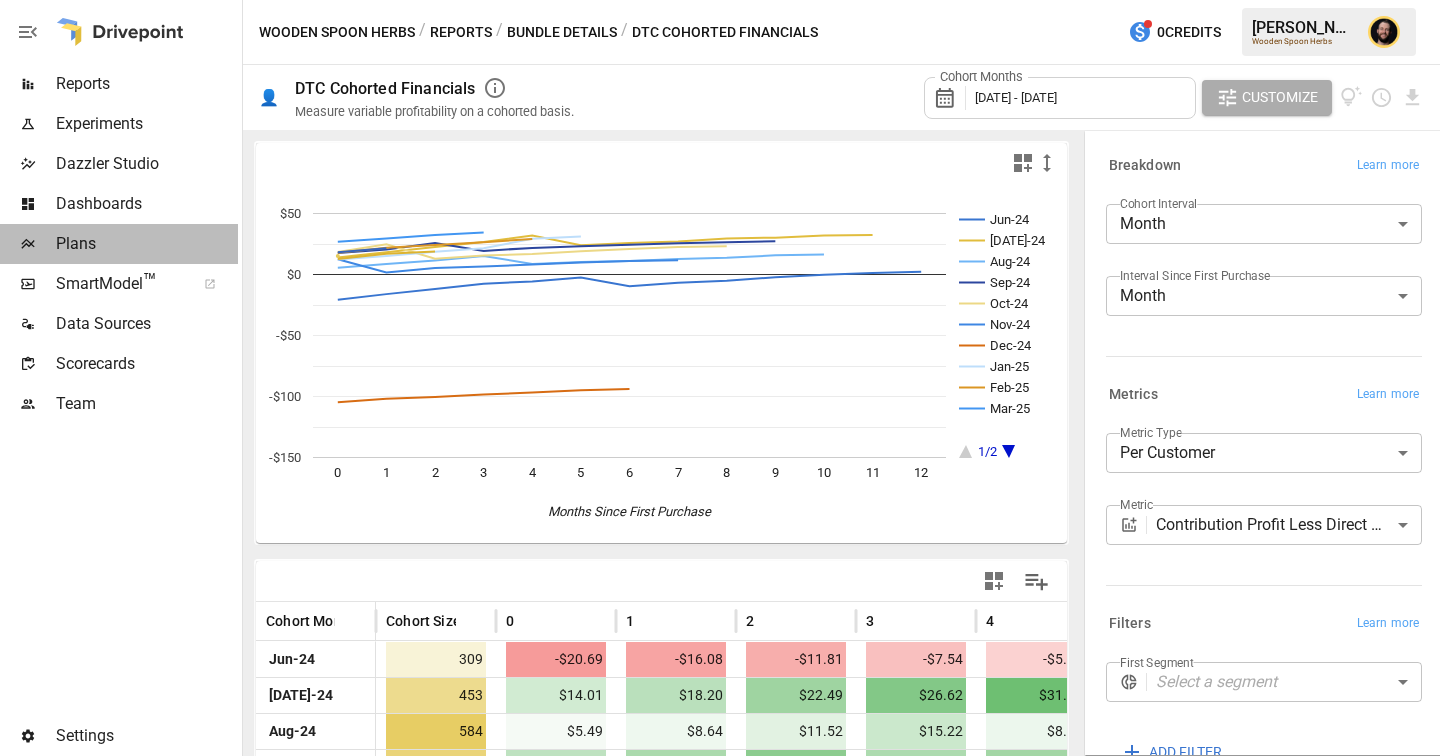 click on "Plans" at bounding box center [147, 244] 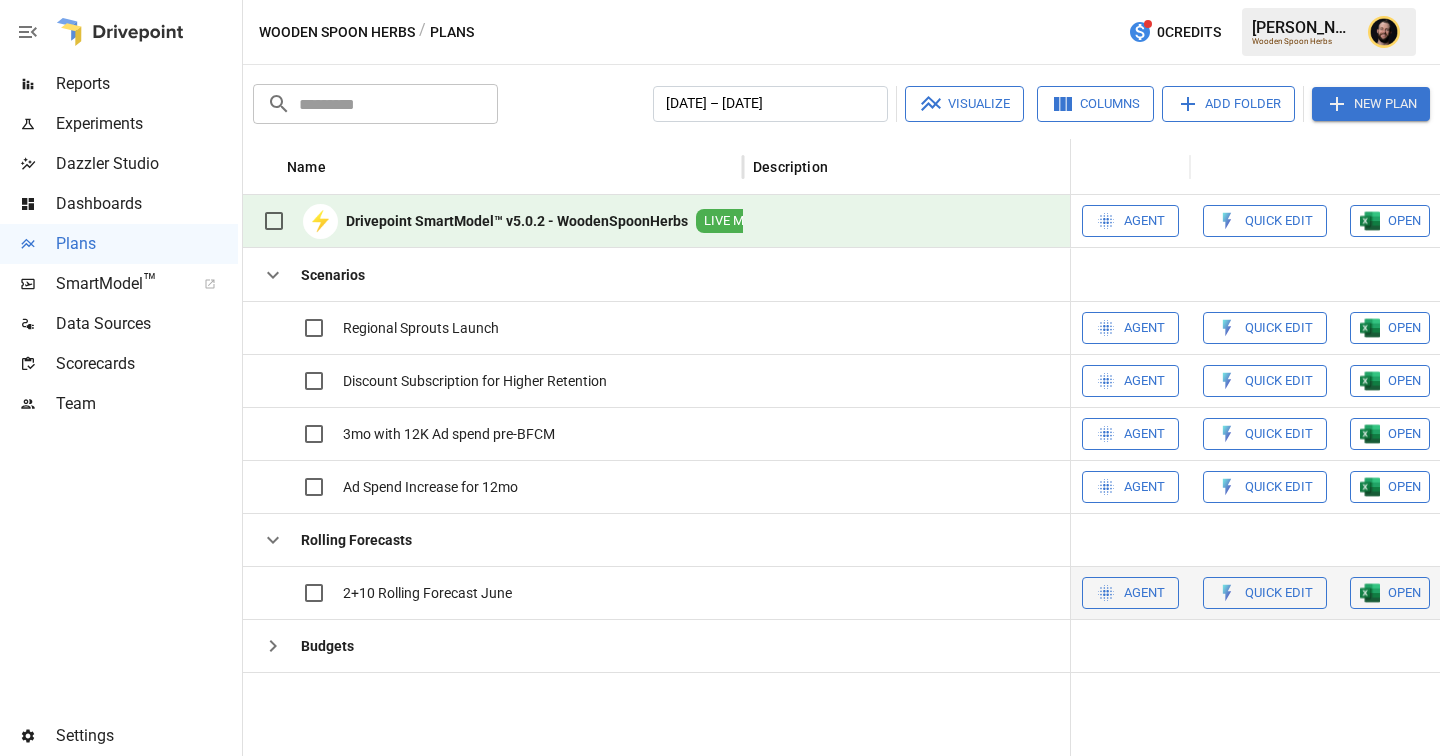 scroll, scrollTop: 0, scrollLeft: 1084, axis: horizontal 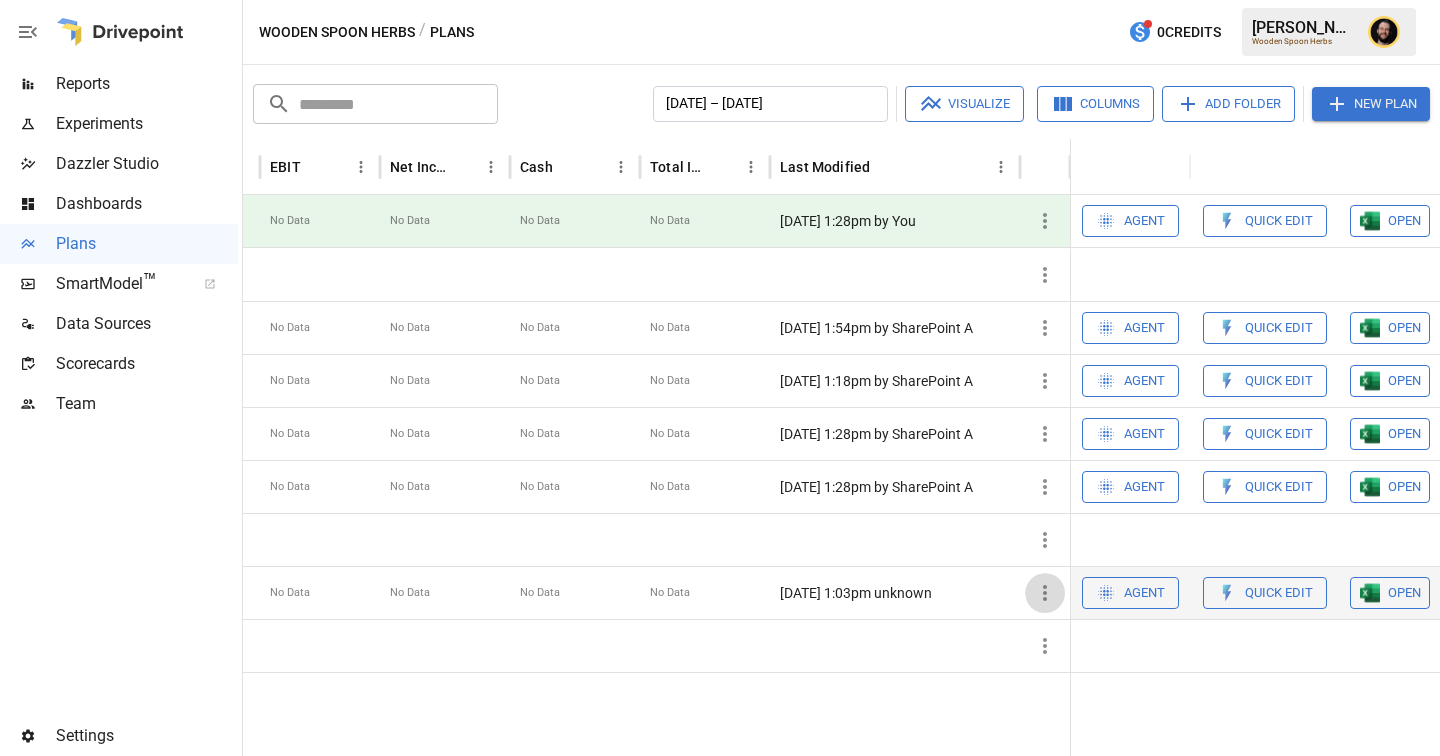 click 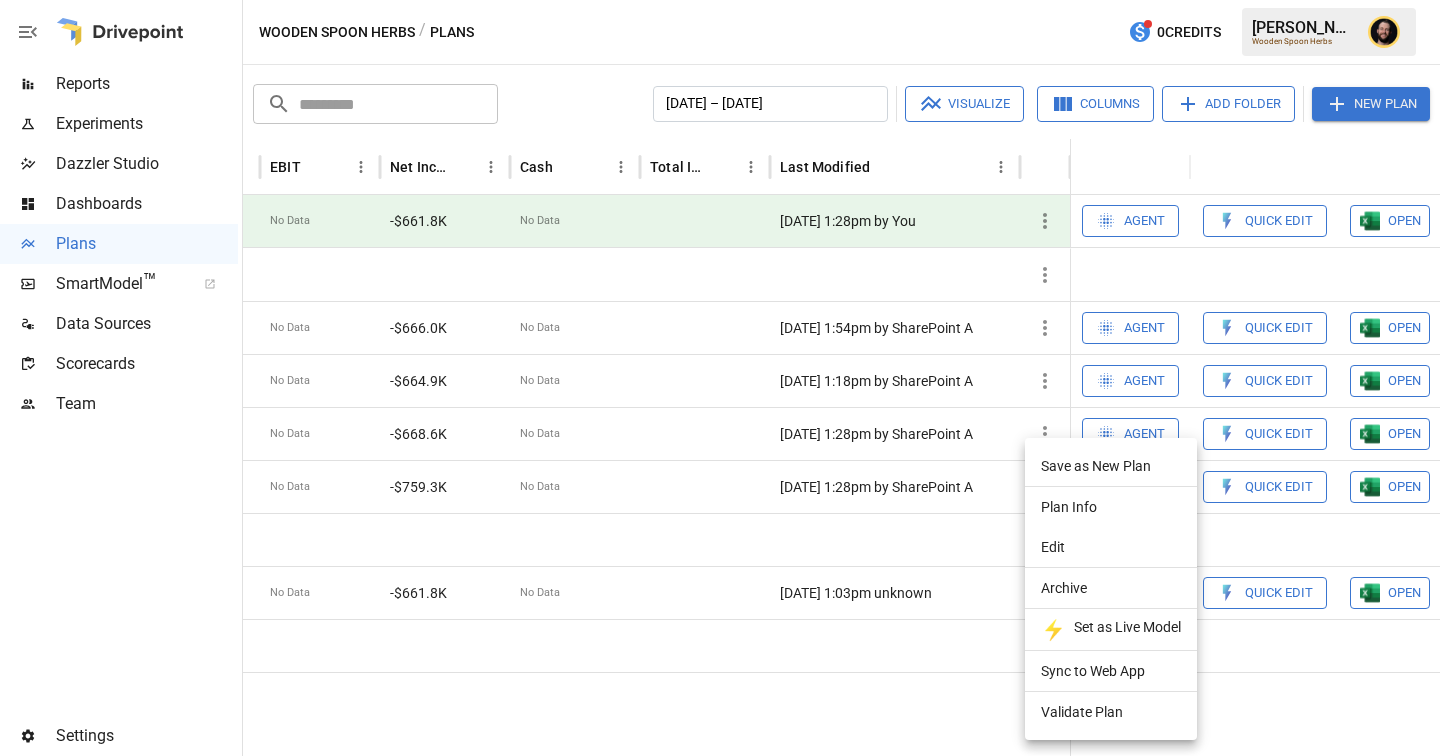 click on "Edit" at bounding box center [1111, 547] 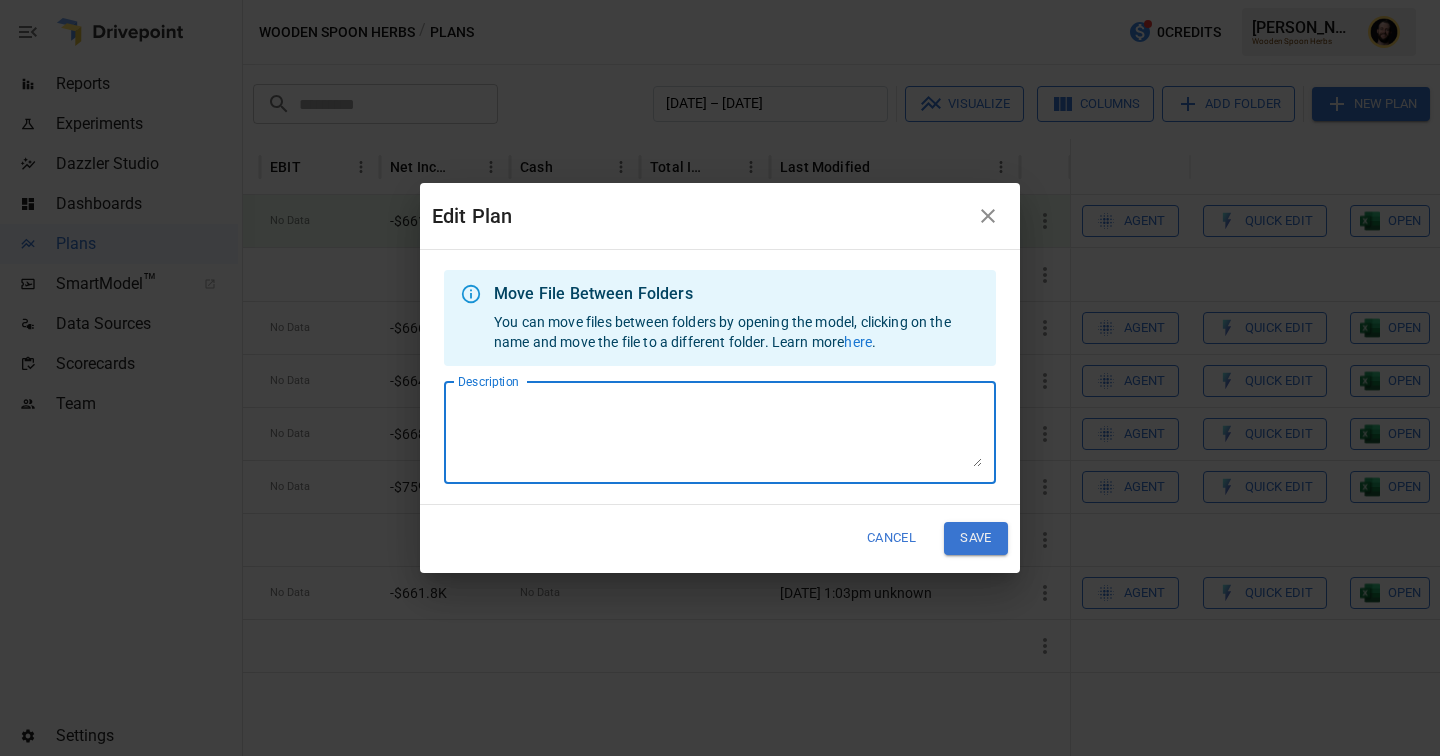 click on "Description" at bounding box center (720, 432) 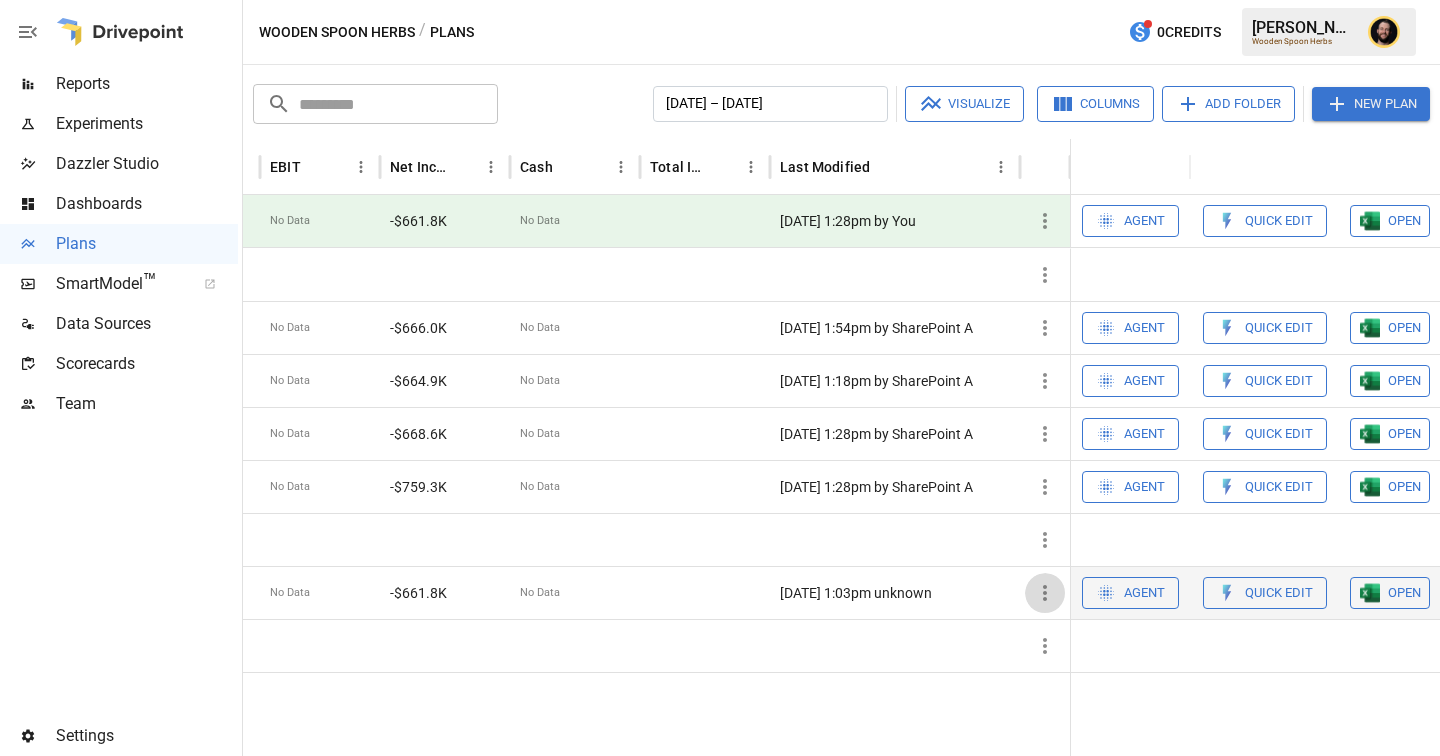 click 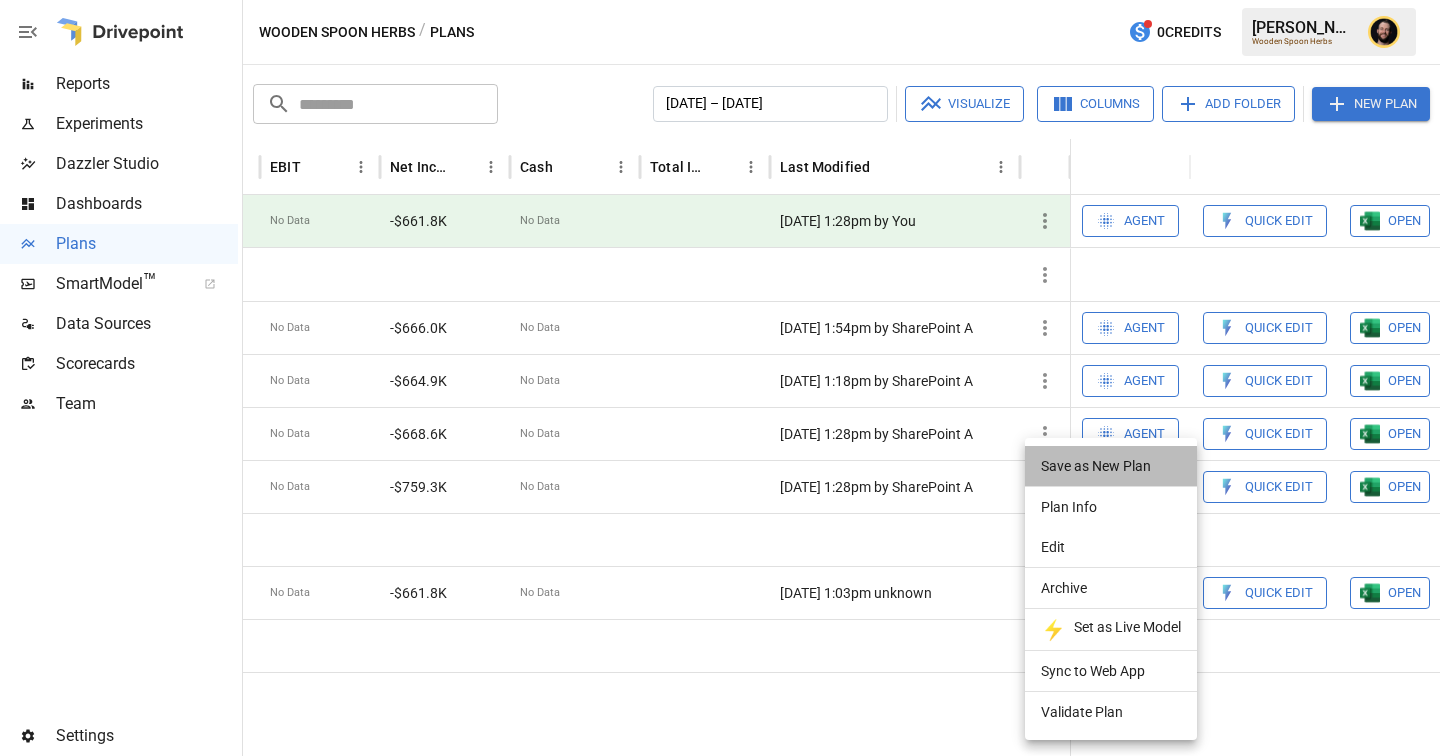 click on "Save as New Plan" at bounding box center (1111, 466) 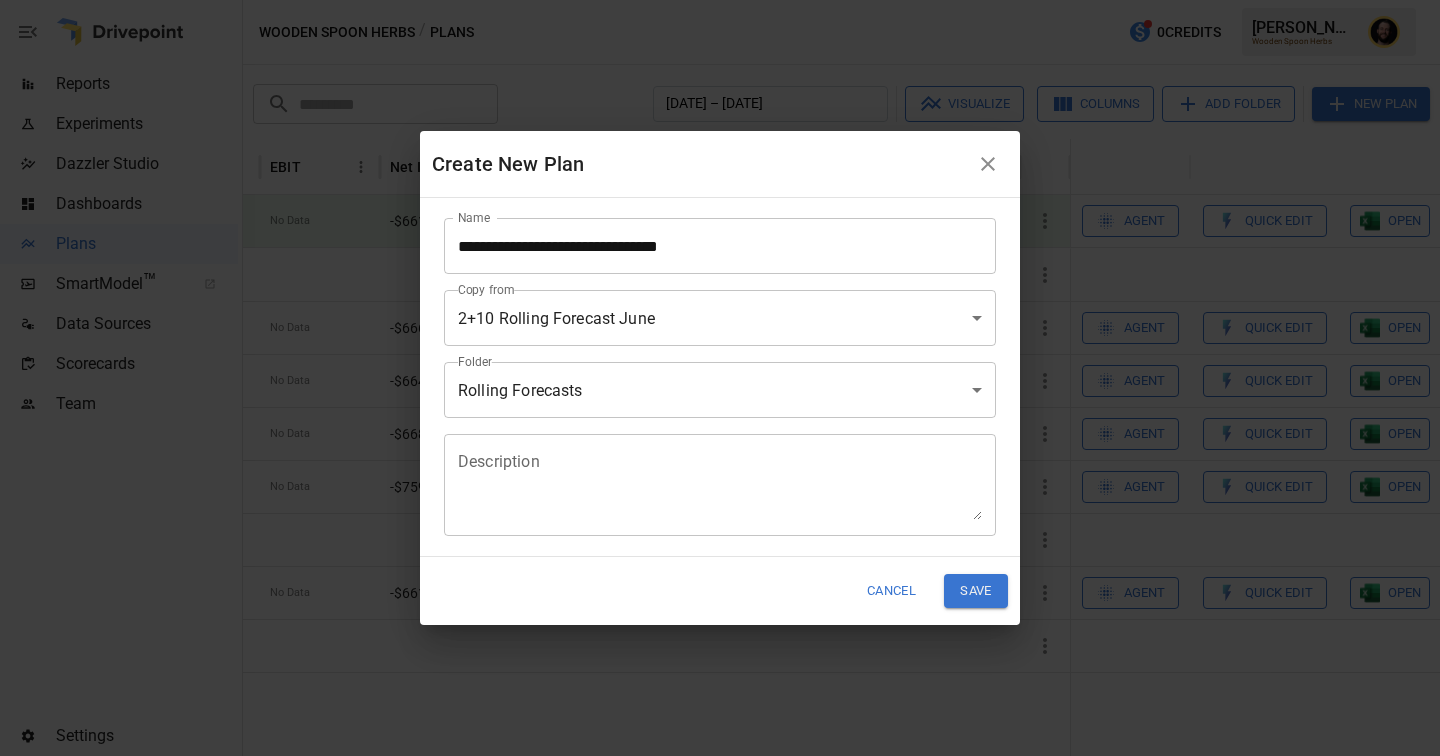 click on "Reports Experiments Dazzler Studio Dashboards Plans SmartModel ™ Data Sources Scorecards Team Settings Wooden Spoon Herbs / Plans 0  Credits Ciaran N. Wooden Spoon Herbs Plans ​ ​ January 2025 – December 2025   Visualize   Columns   Add Folder   New Plan Name Description Status Forecast start Gross Margin EoP Cash EBITDA Margin Net Income Margin Gross Sales Gross Sales: DTC Online Gross Sales: Marketplace Gross Sales: Wholesale Gross Sales: Retail Returns Returns: DTC Online Returns: Marketplace Returns: Wholesale Returns: Retail Shipping Income Shipping Income: DTC Online Shipping Income: Marketplace Shipping Income: Wholesale Shipping Income: Retail Taxes Collected Taxes Collected: DTC Online Taxes Collected: Marketplace Taxes Collected: Wholesale Taxes Collected: Retail Net Revenue Net Revenue: DTC Online Net Revenue: Marketplace Net Revenue: Wholesale Net Revenue: Retail Cost of Goods Sold Cost of Goods Sold: DTC Online Cost of Goods Sold: Marketplace Cost of Goods Sold: Wholesale Gross Profit ⚡" at bounding box center (720, 0) 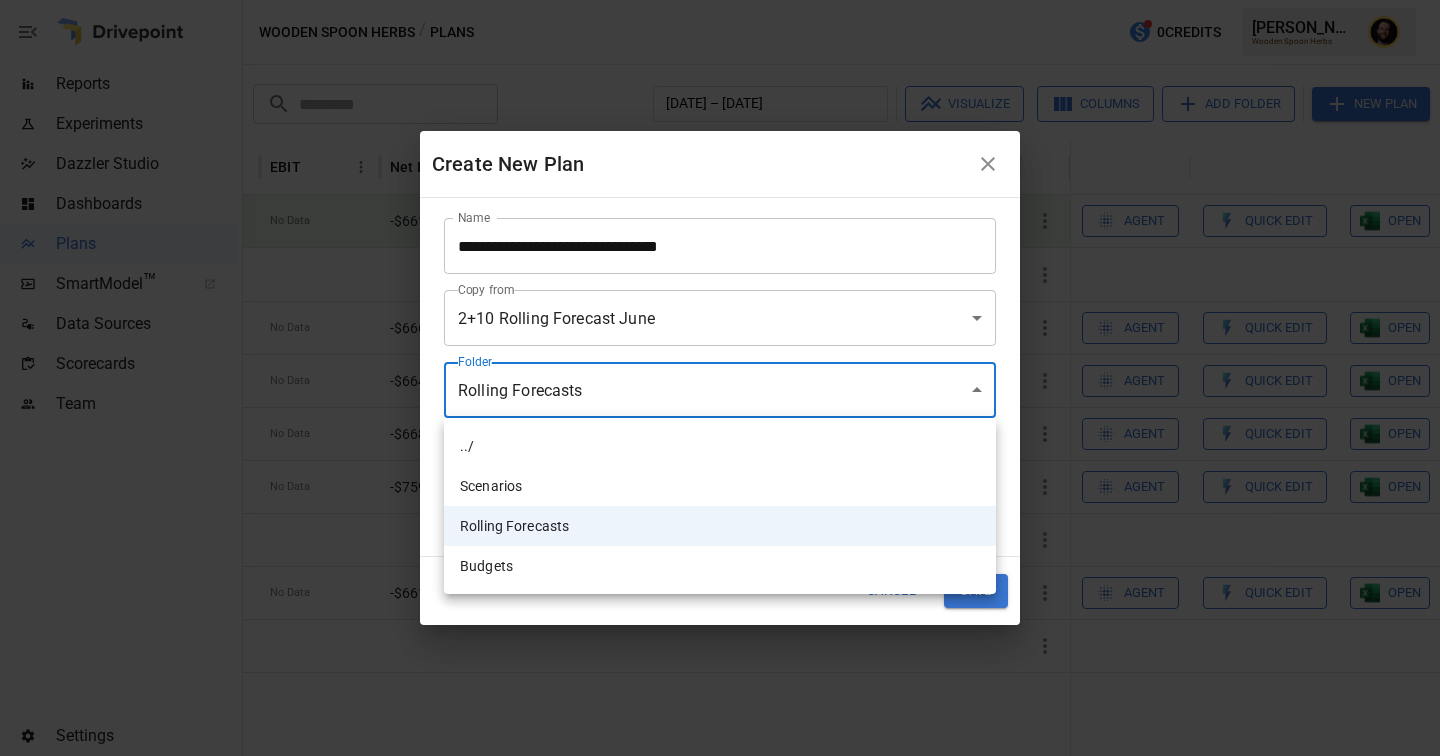 click at bounding box center [720, 378] 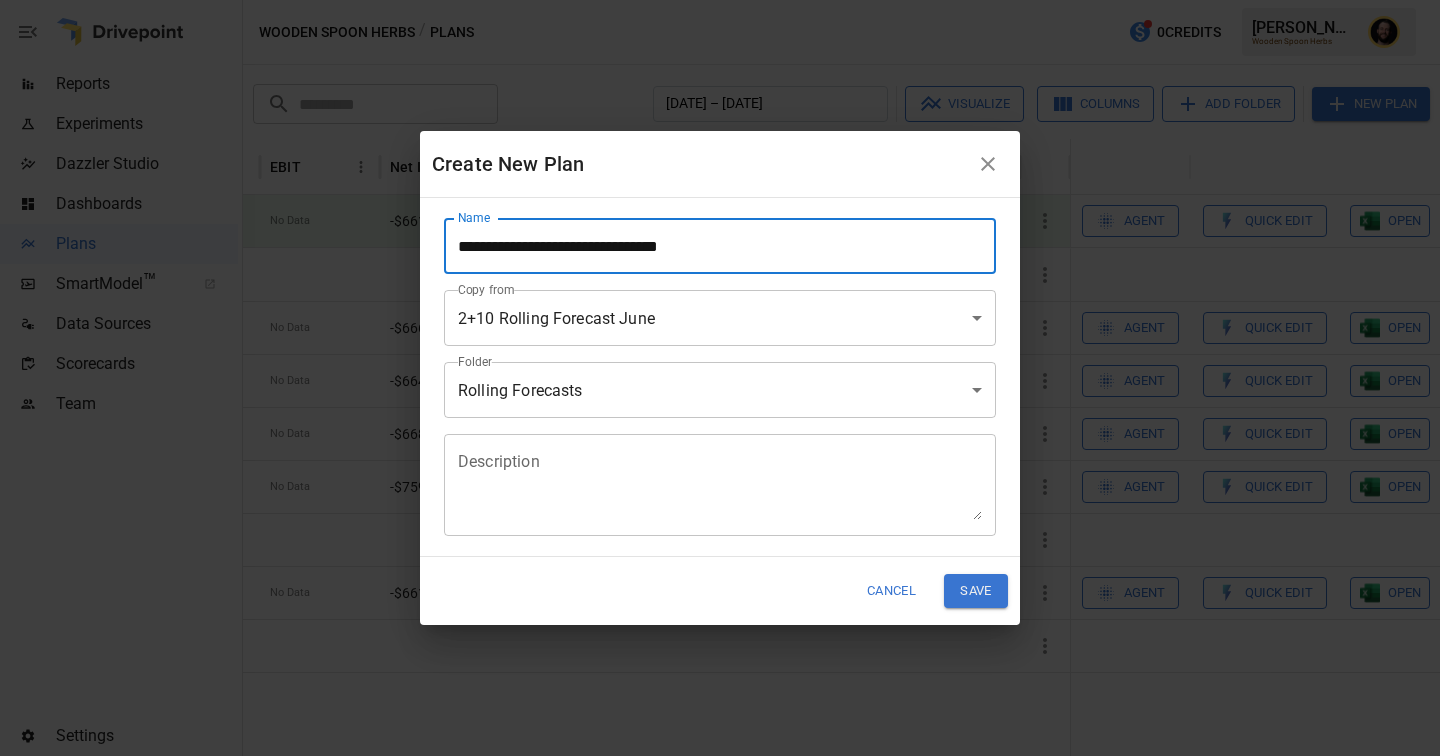 click on "**********" at bounding box center [720, 246] 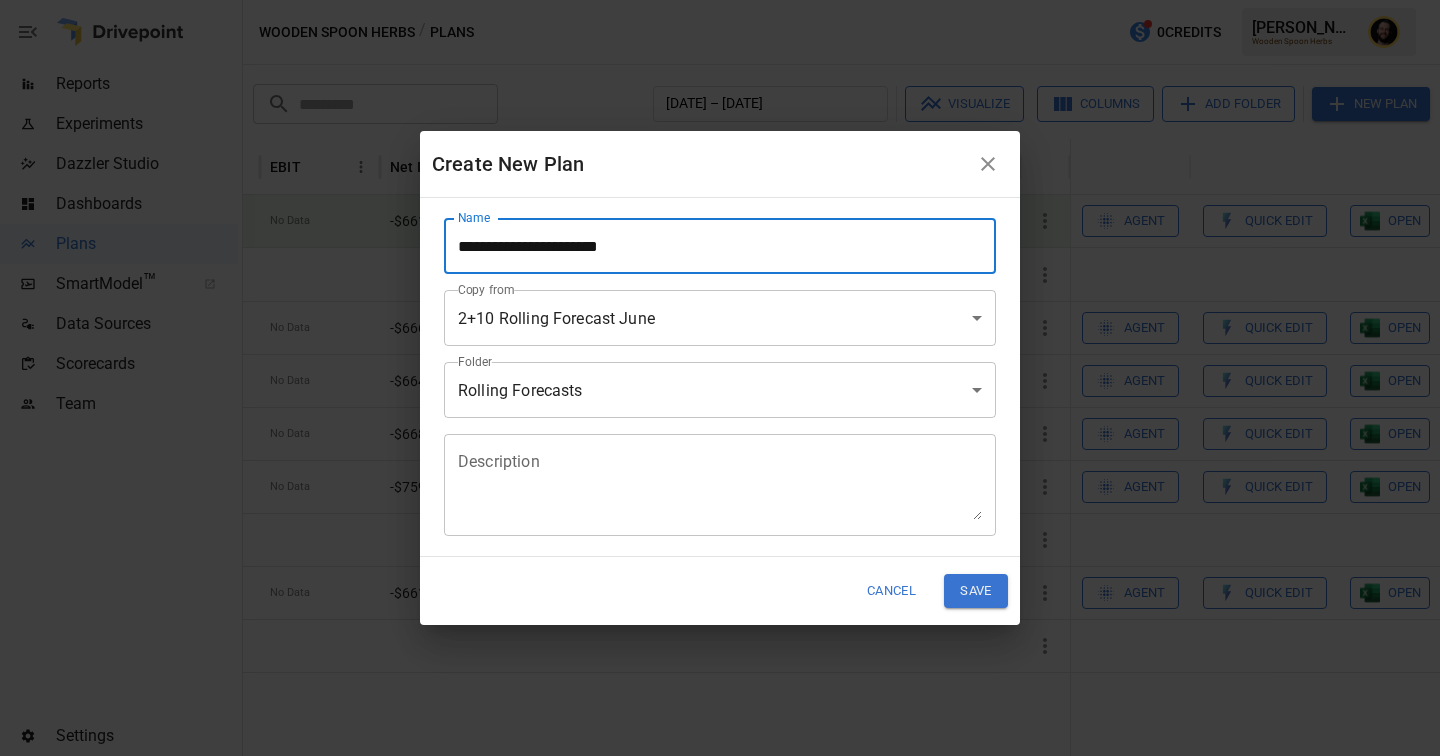 type on "**********" 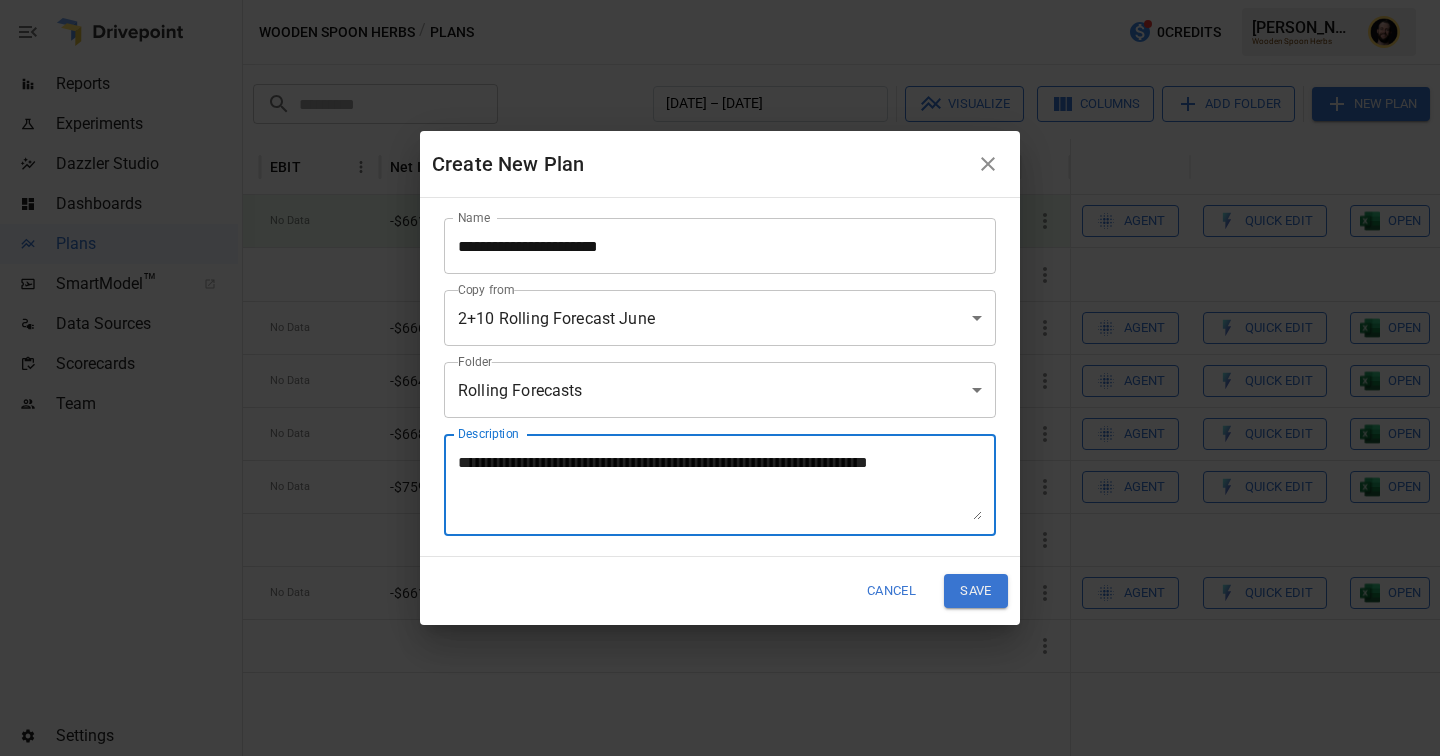 click on "**********" at bounding box center (720, 485) 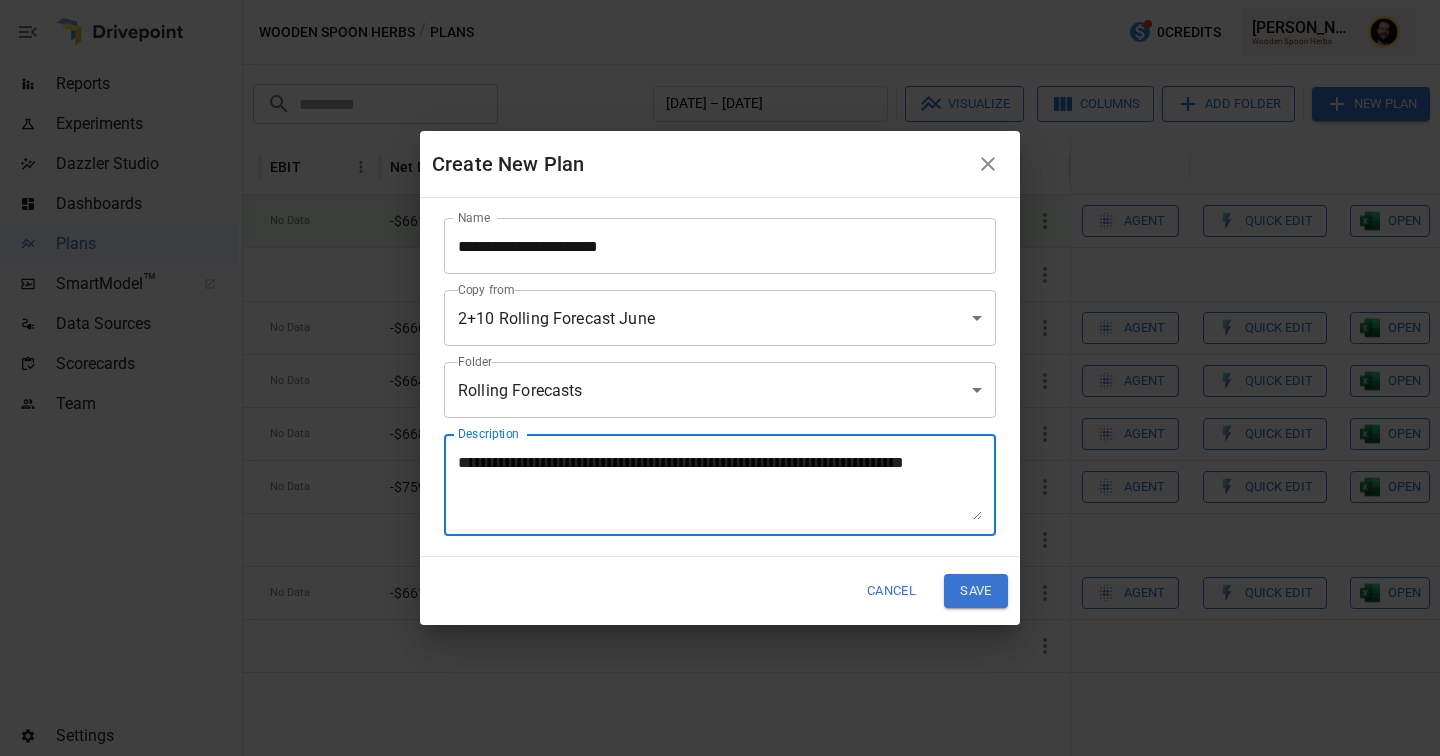 click on "**********" at bounding box center [720, 485] 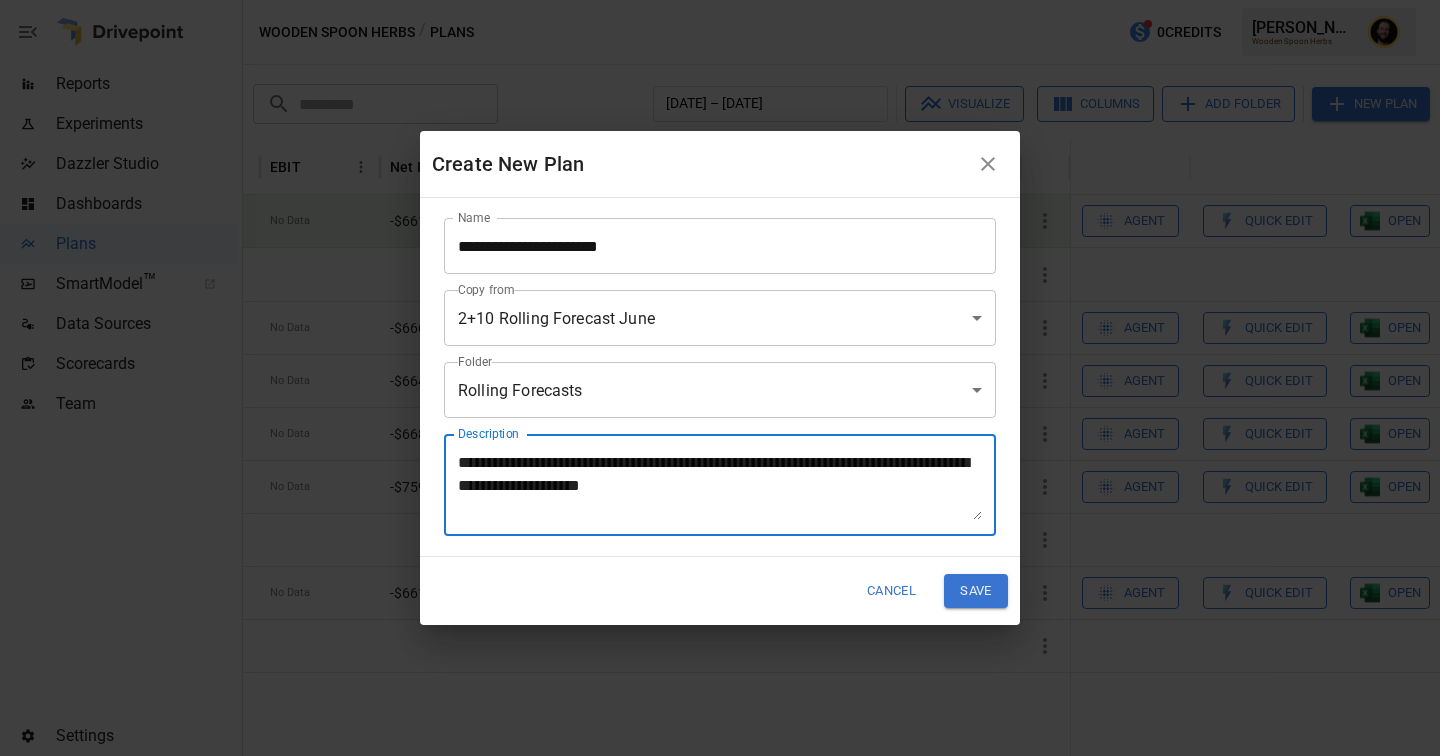 type on "**********" 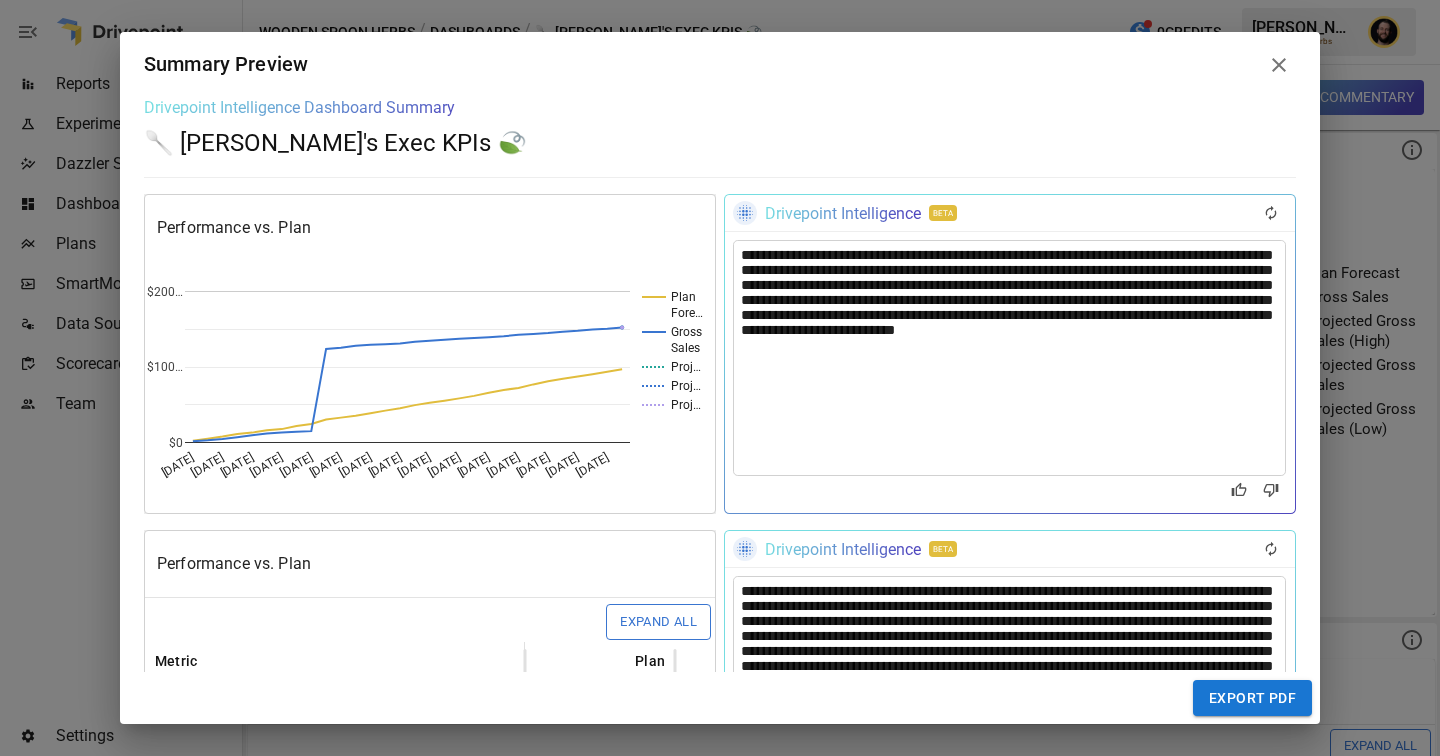 scroll, scrollTop: 0, scrollLeft: 0, axis: both 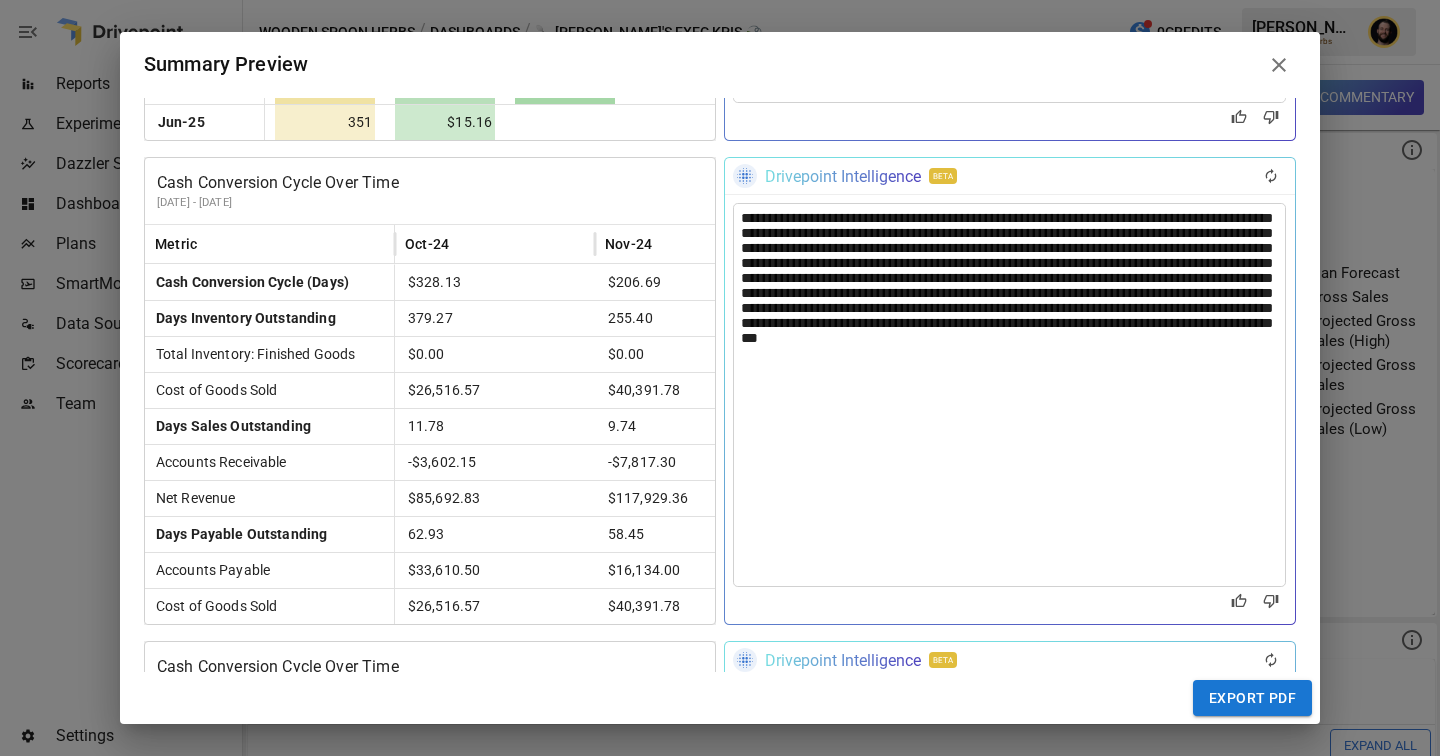 click on "**********" at bounding box center (1009, 395) 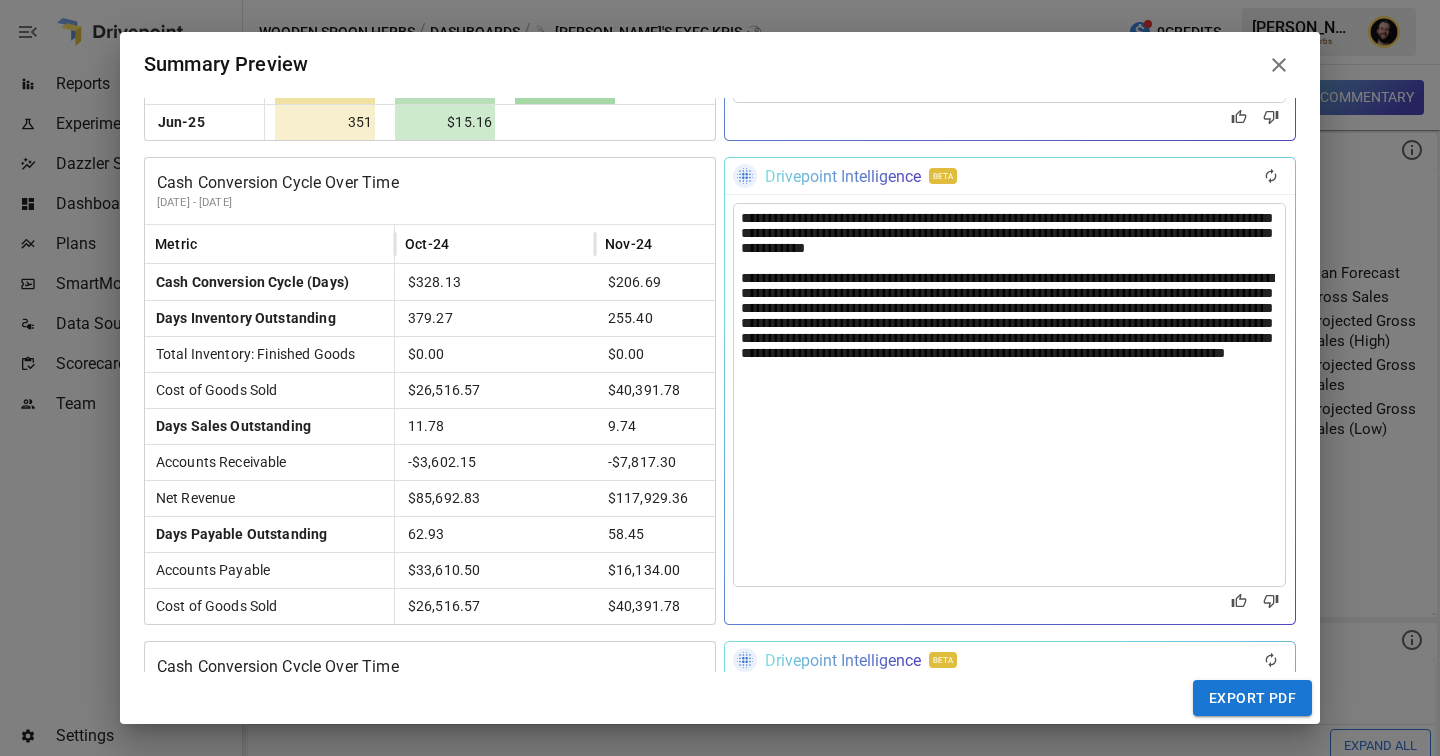 click on "**********" at bounding box center [1009, 330] 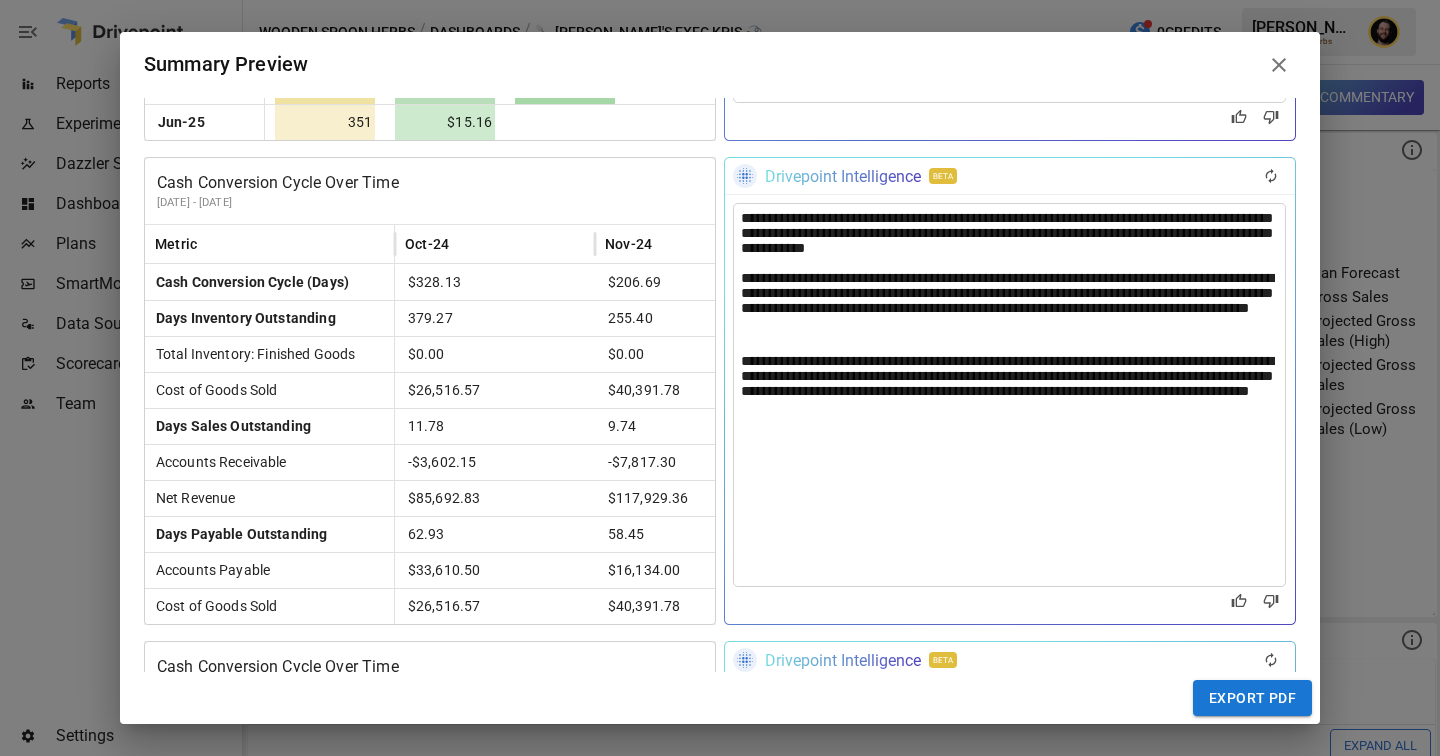 click on "**********" at bounding box center (720, 2077) 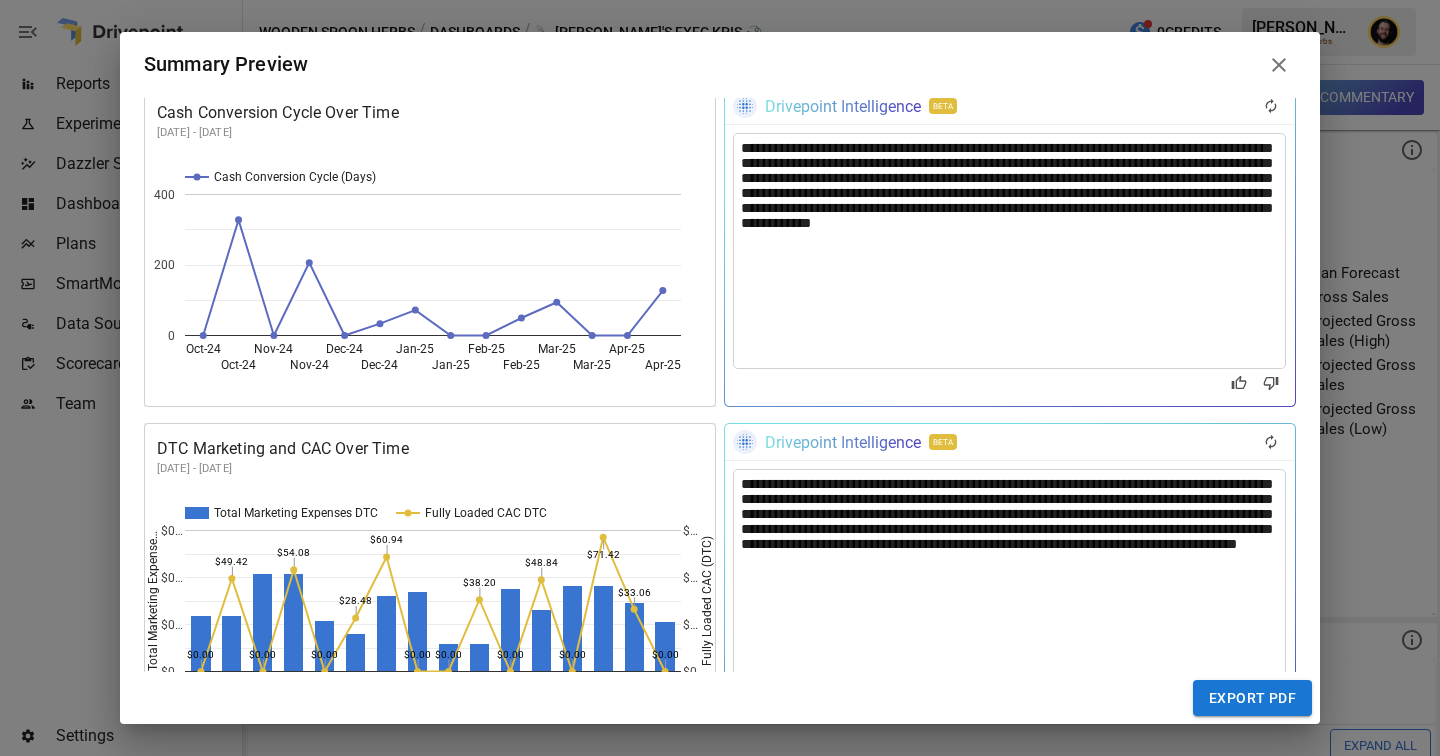scroll, scrollTop: 2471, scrollLeft: 0, axis: vertical 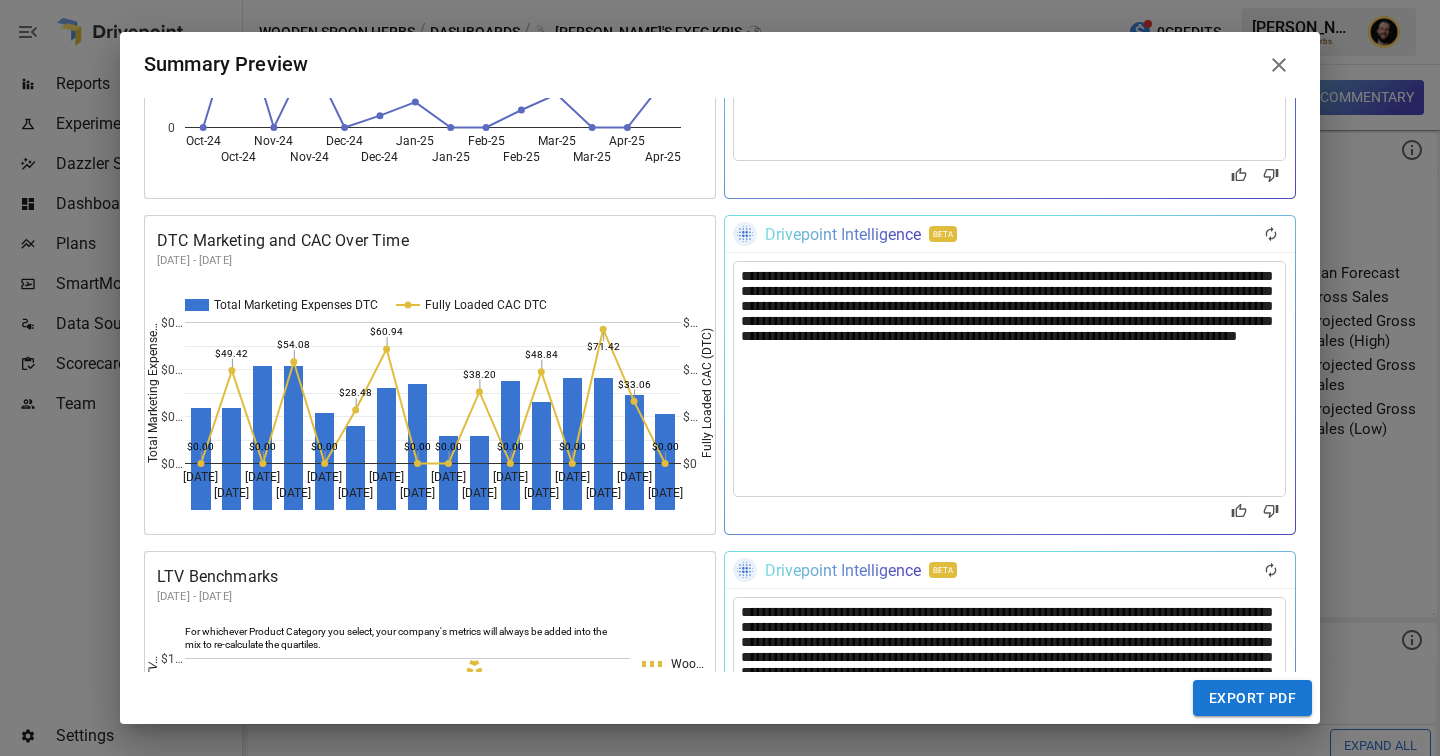click on "**********" at bounding box center [1009, 379] 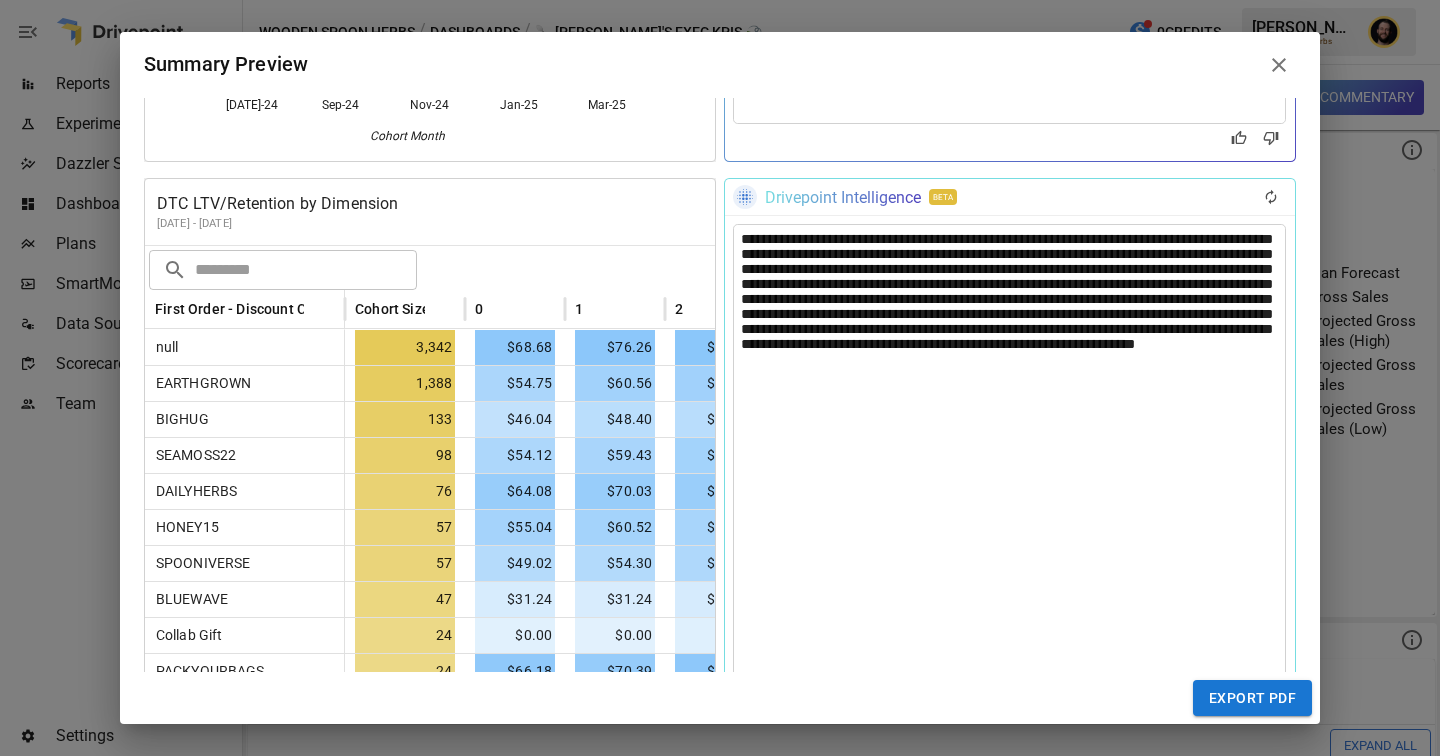 scroll, scrollTop: 3187, scrollLeft: 0, axis: vertical 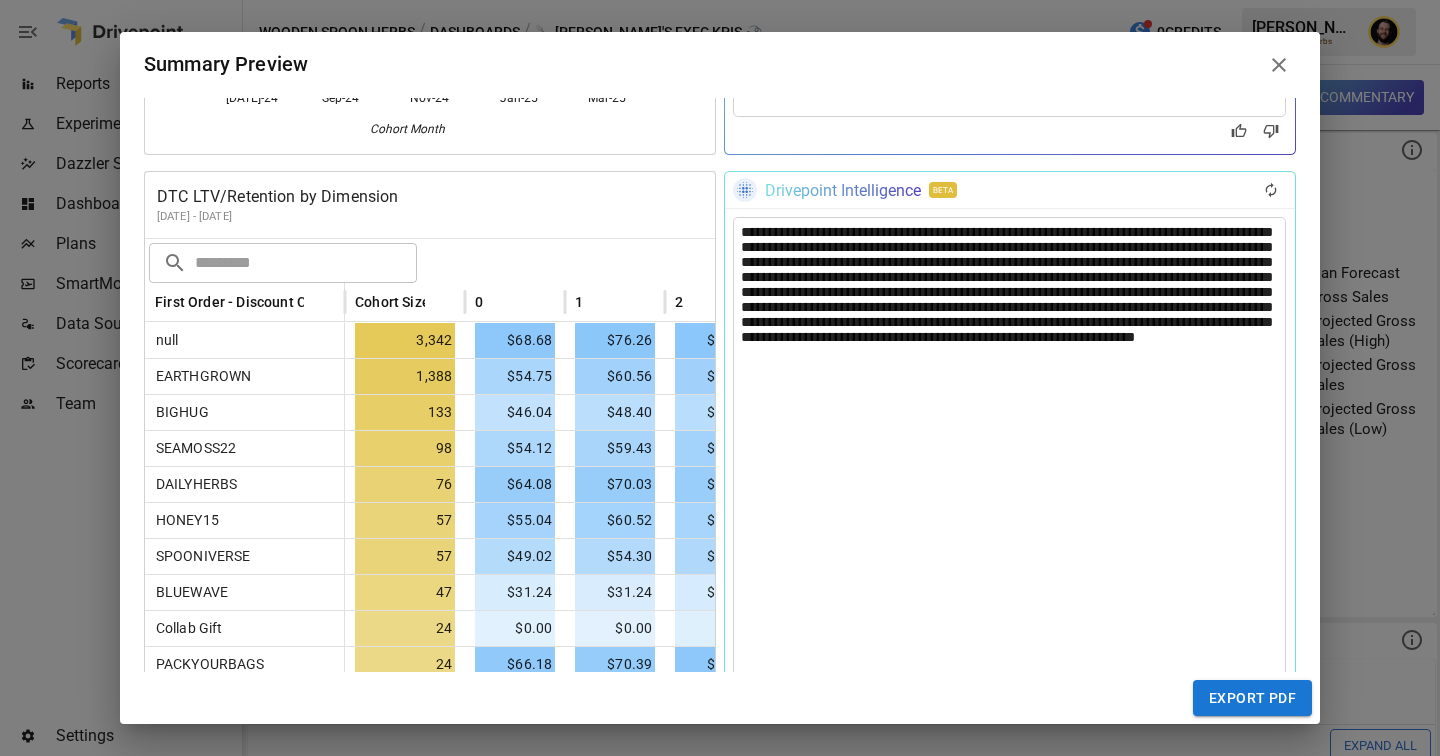 click on "**********" at bounding box center (1009, 1907) 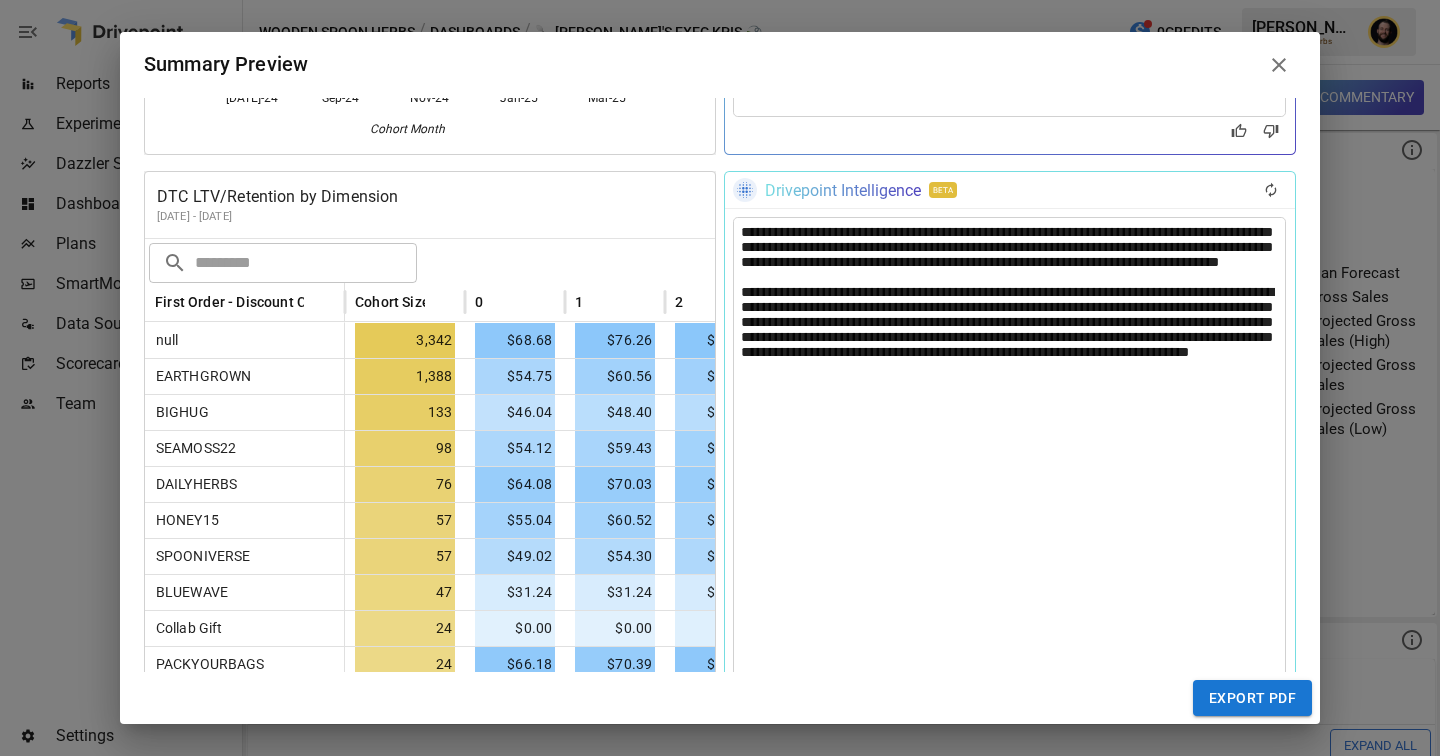 click on "**********" at bounding box center [1009, 336] 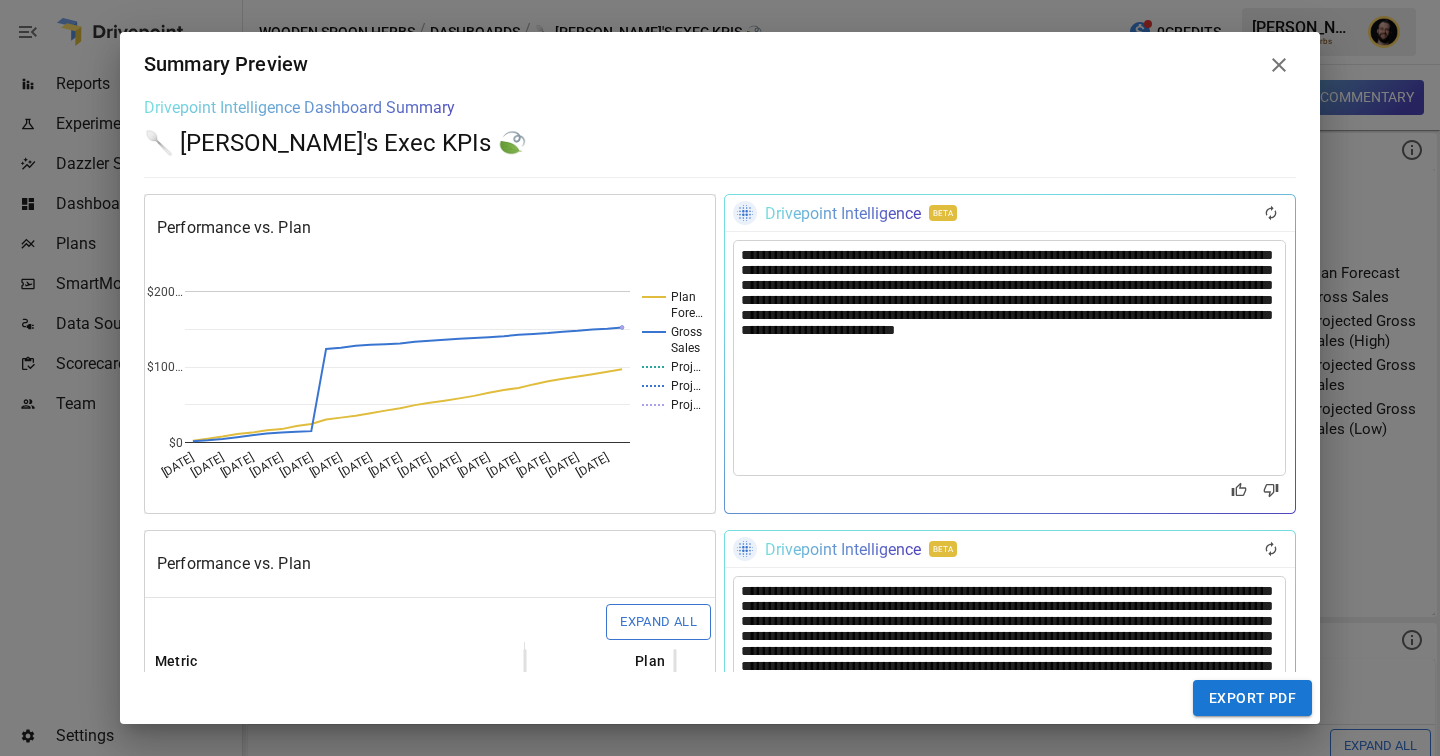 scroll, scrollTop: 330, scrollLeft: 0, axis: vertical 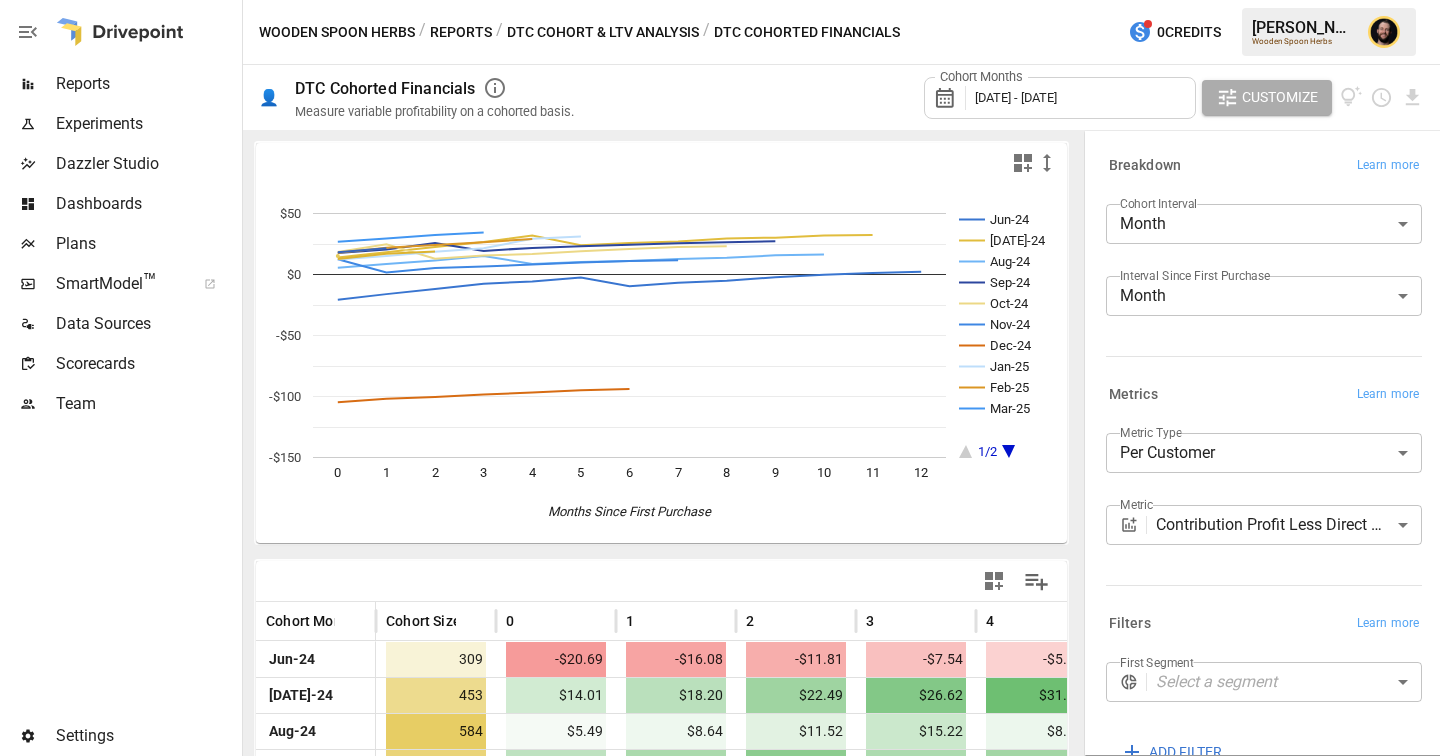 click on "Reports" at bounding box center (147, 84) 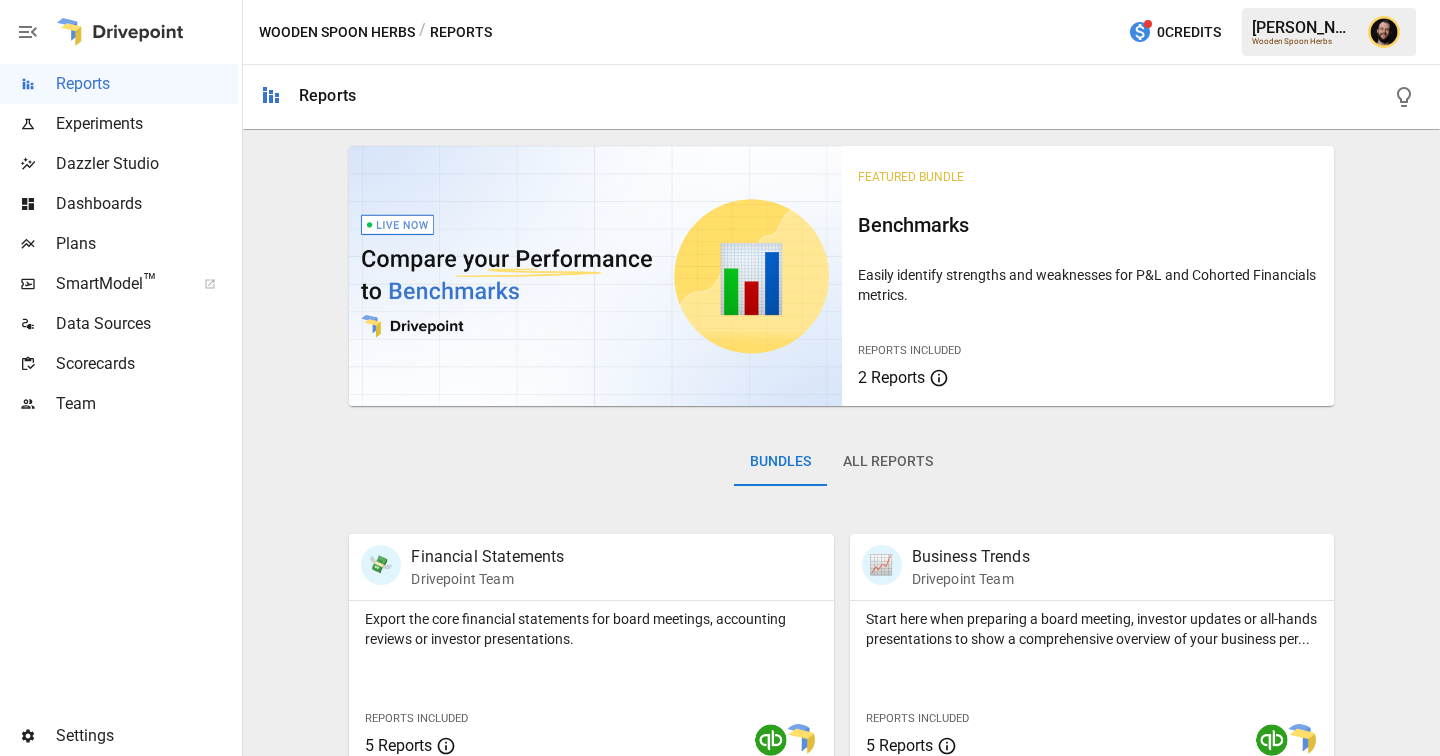 click on "Dashboards" at bounding box center [147, 204] 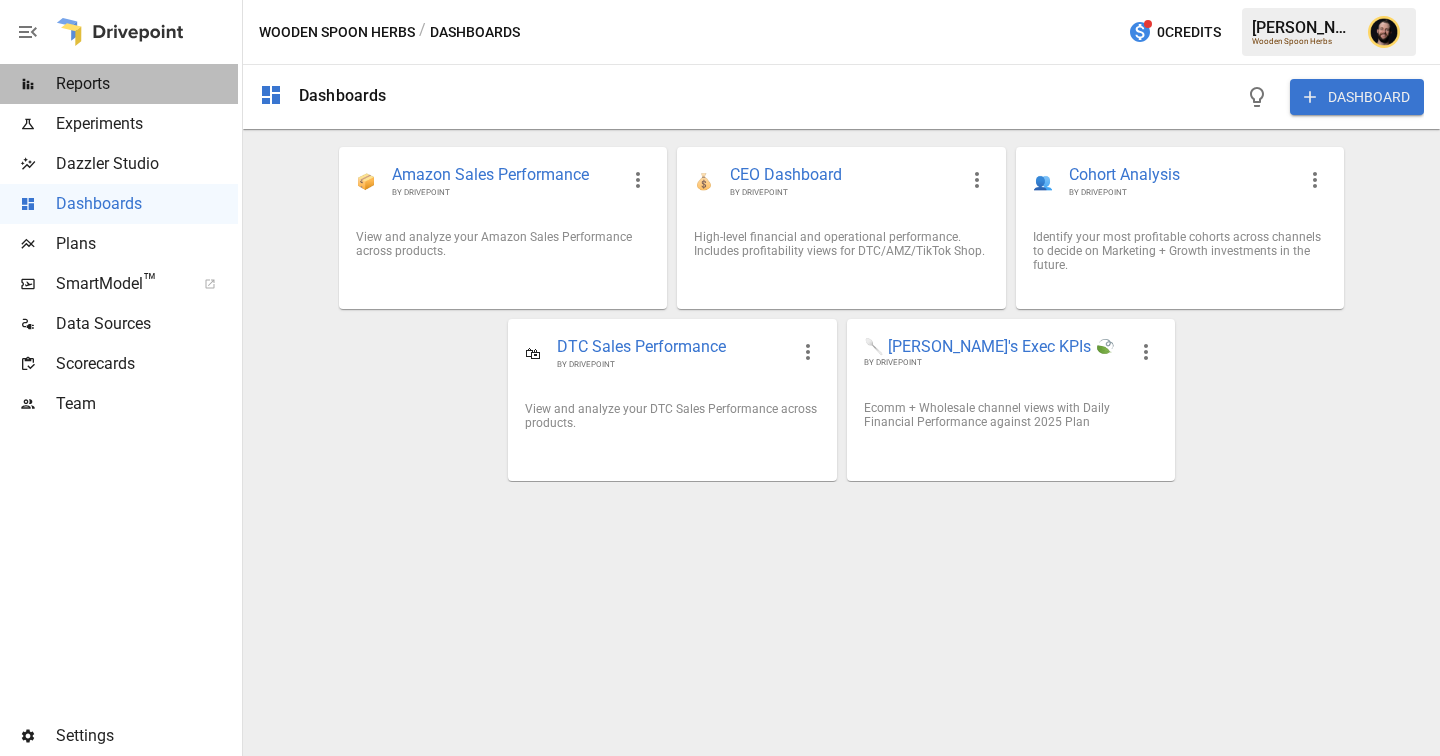 click on "Reports" at bounding box center (147, 84) 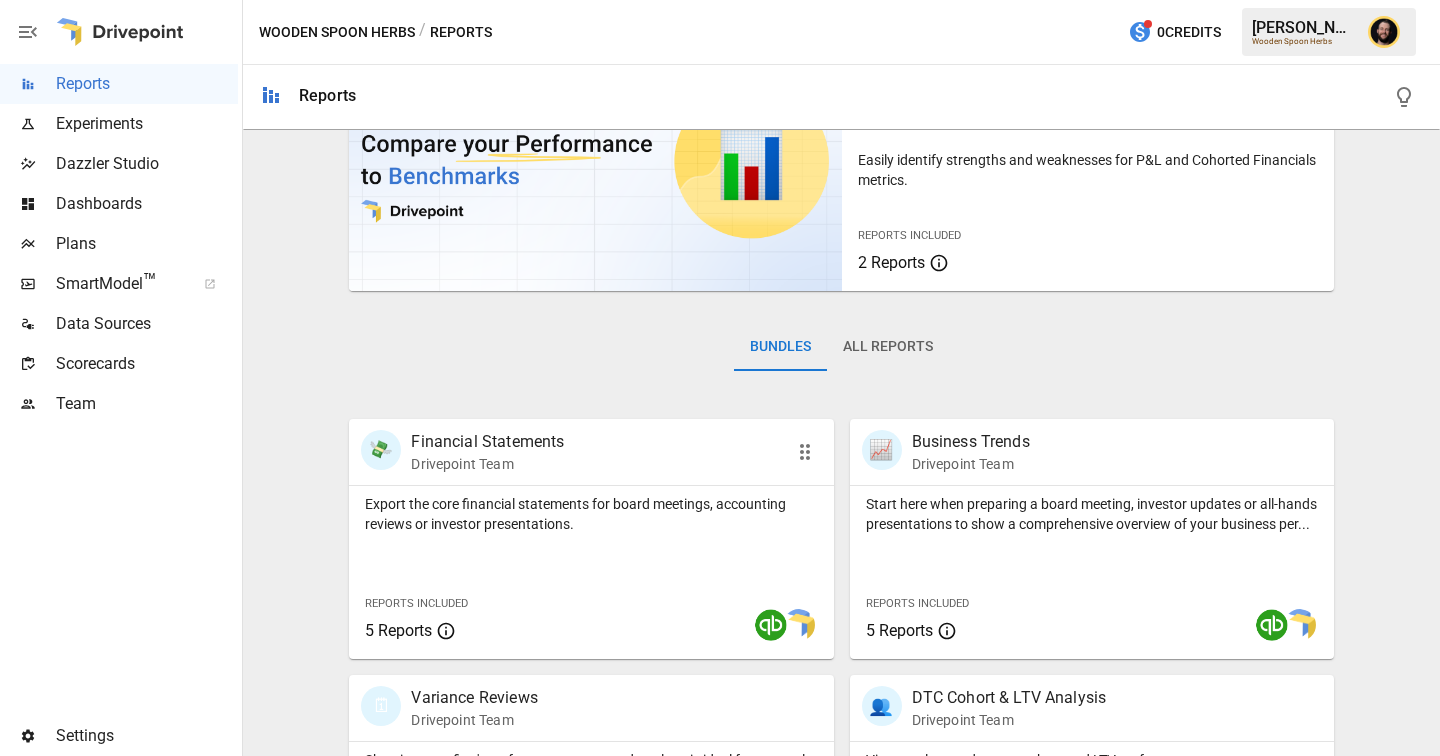 scroll, scrollTop: 125, scrollLeft: 0, axis: vertical 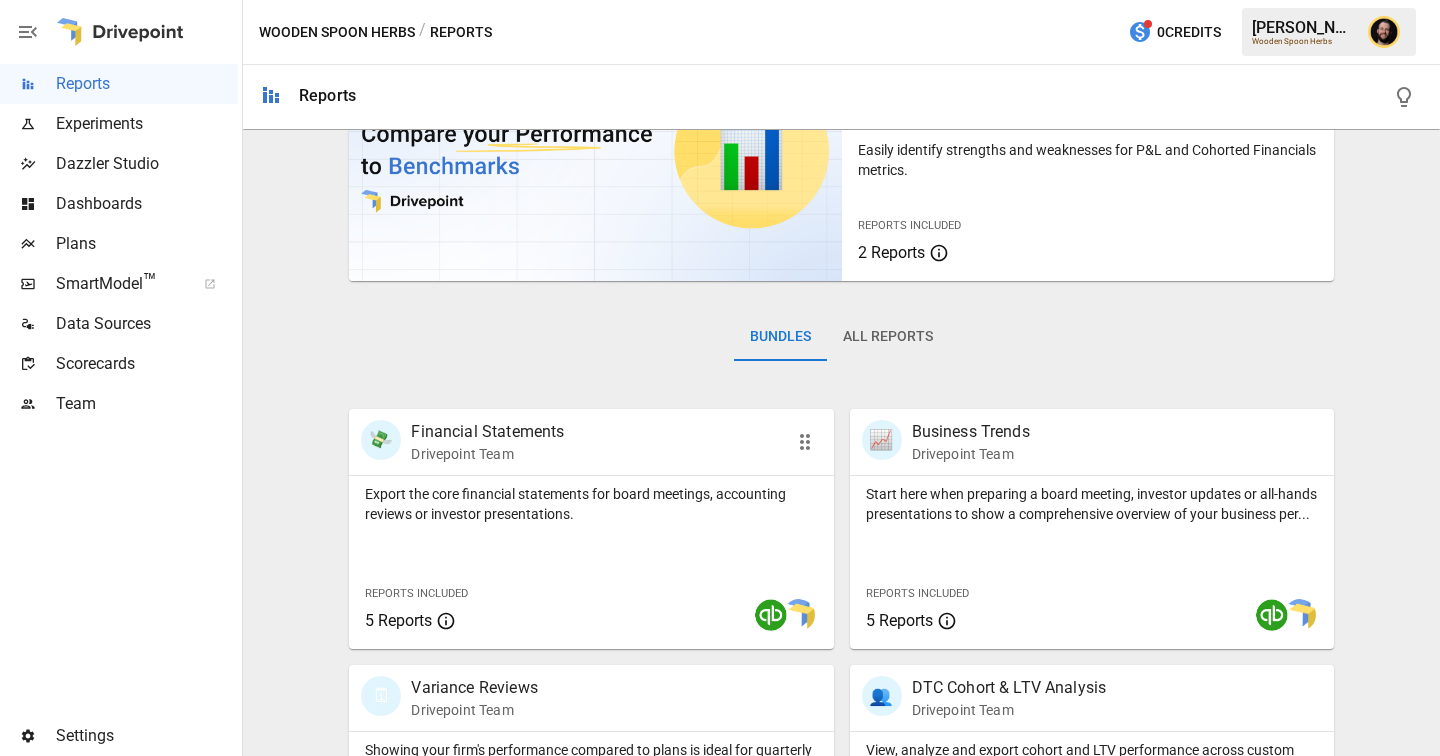 click on "Export the core financial statements for board meetings, accounting reviews or investor presentations. Reports Included 5 Reports" at bounding box center (591, 562) 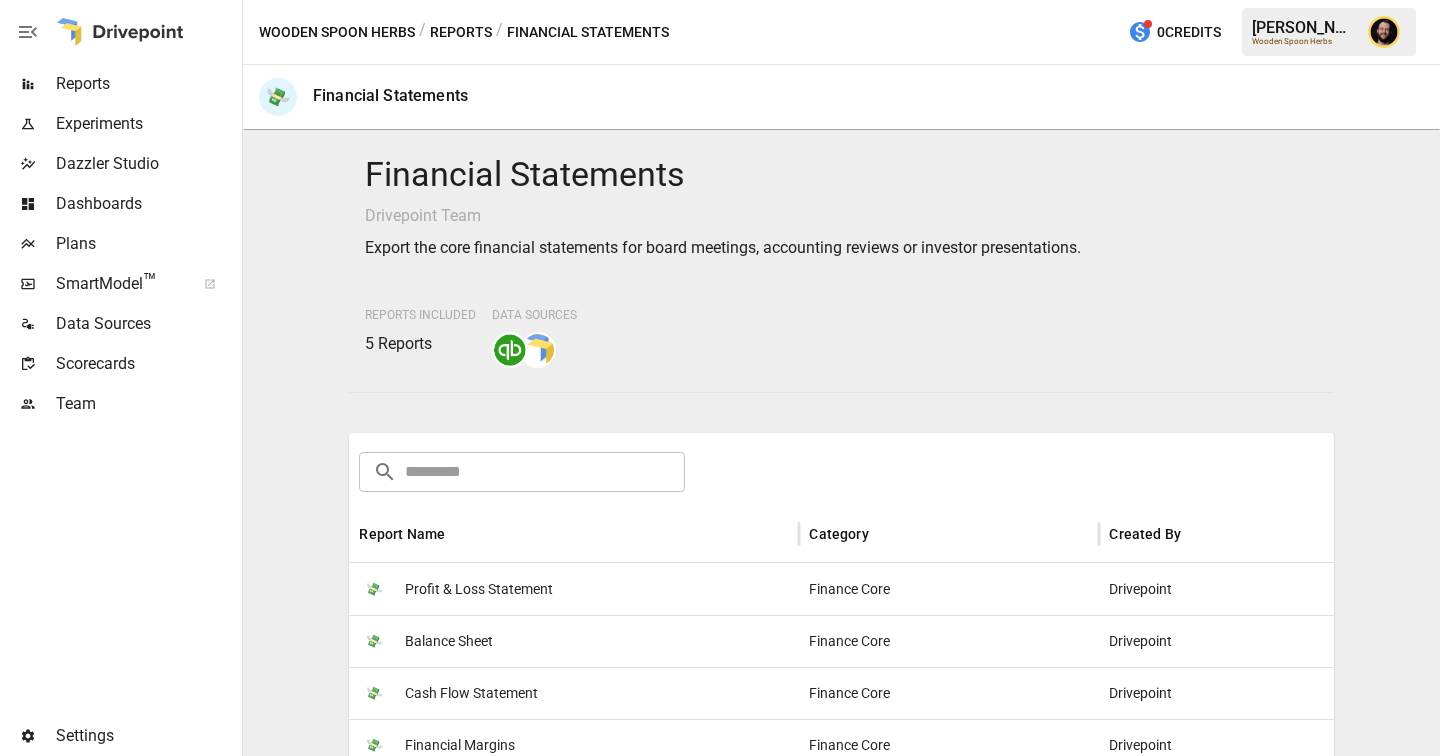 scroll, scrollTop: 370, scrollLeft: 0, axis: vertical 